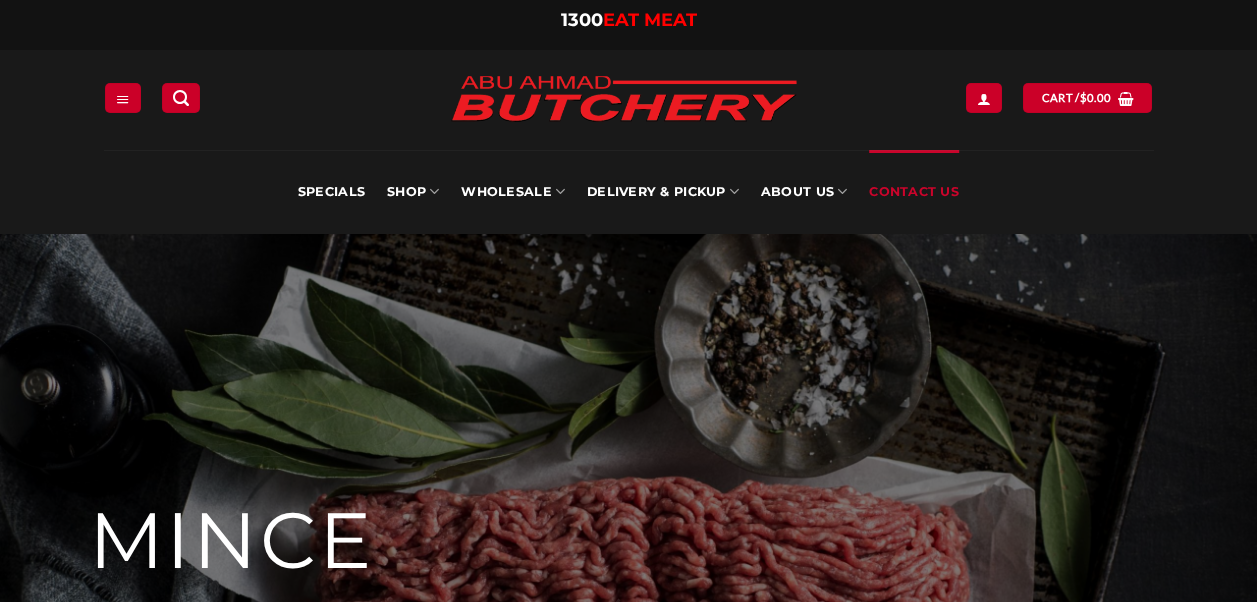 scroll, scrollTop: 0, scrollLeft: 0, axis: both 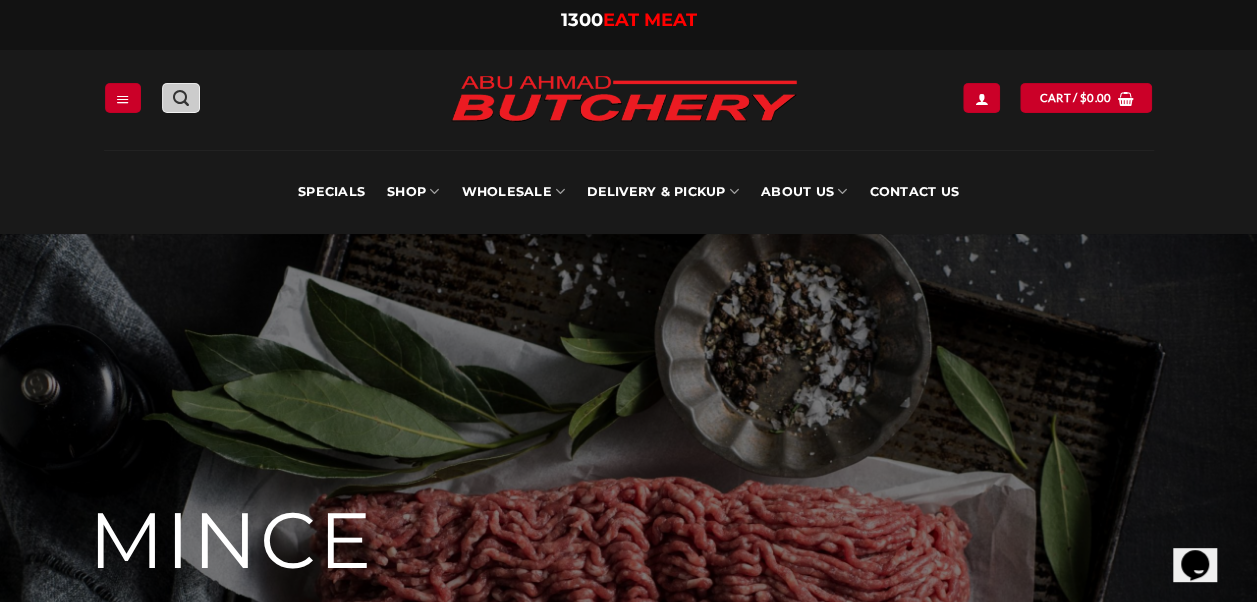 click at bounding box center (181, 98) 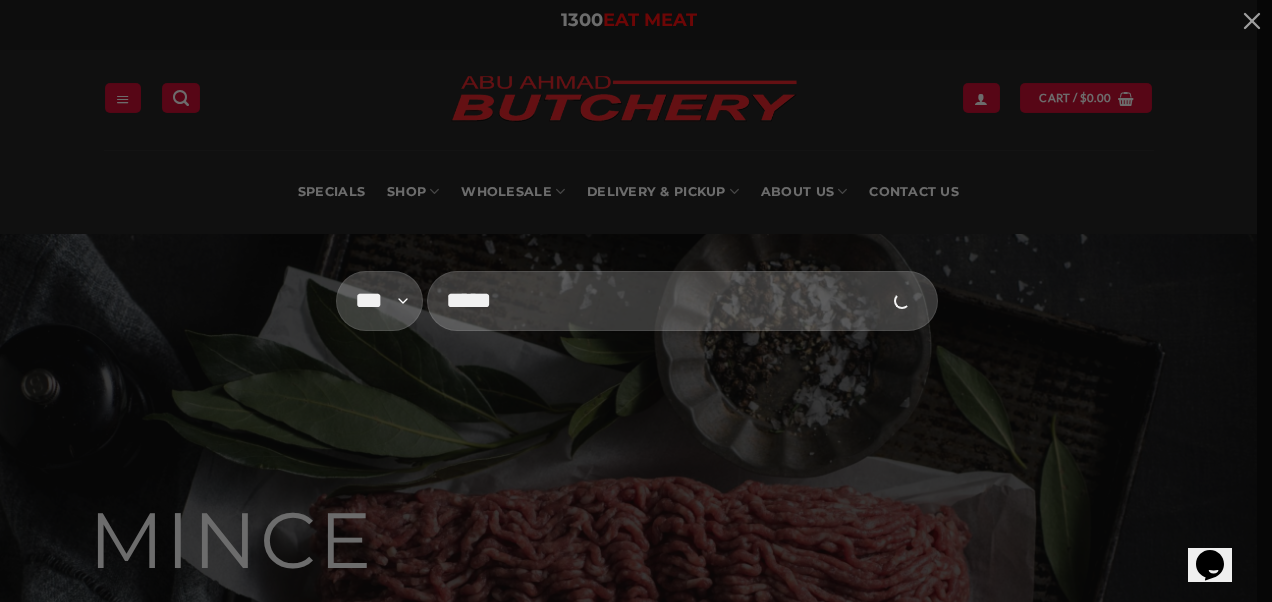 click at bounding box center [901, 301] 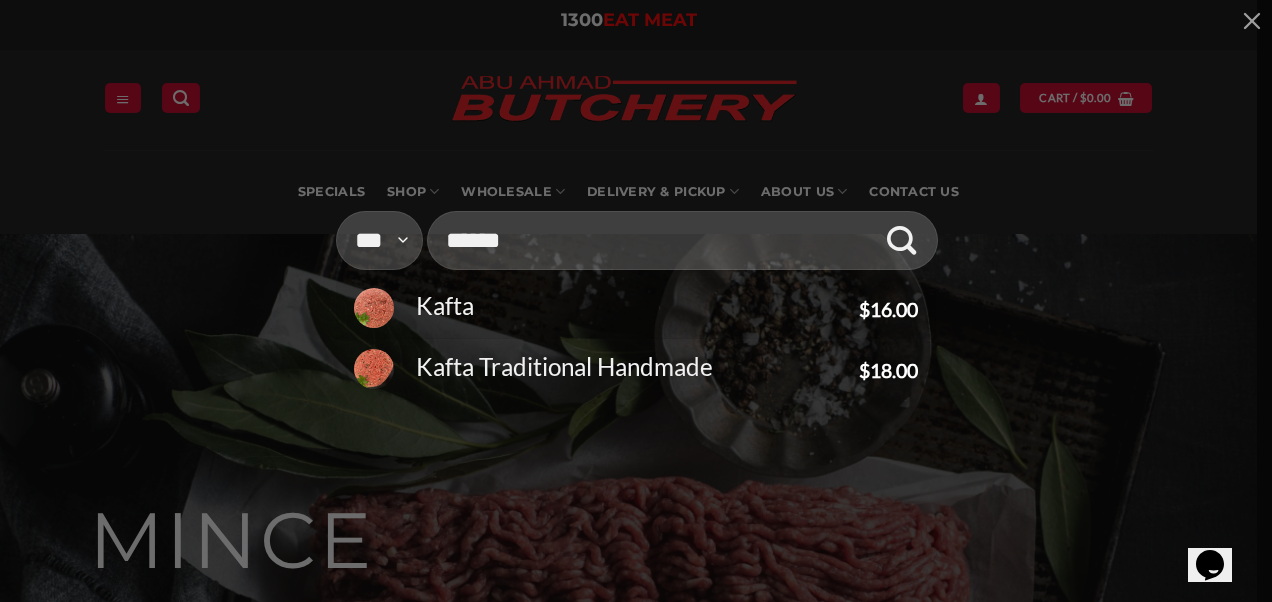 type on "*****" 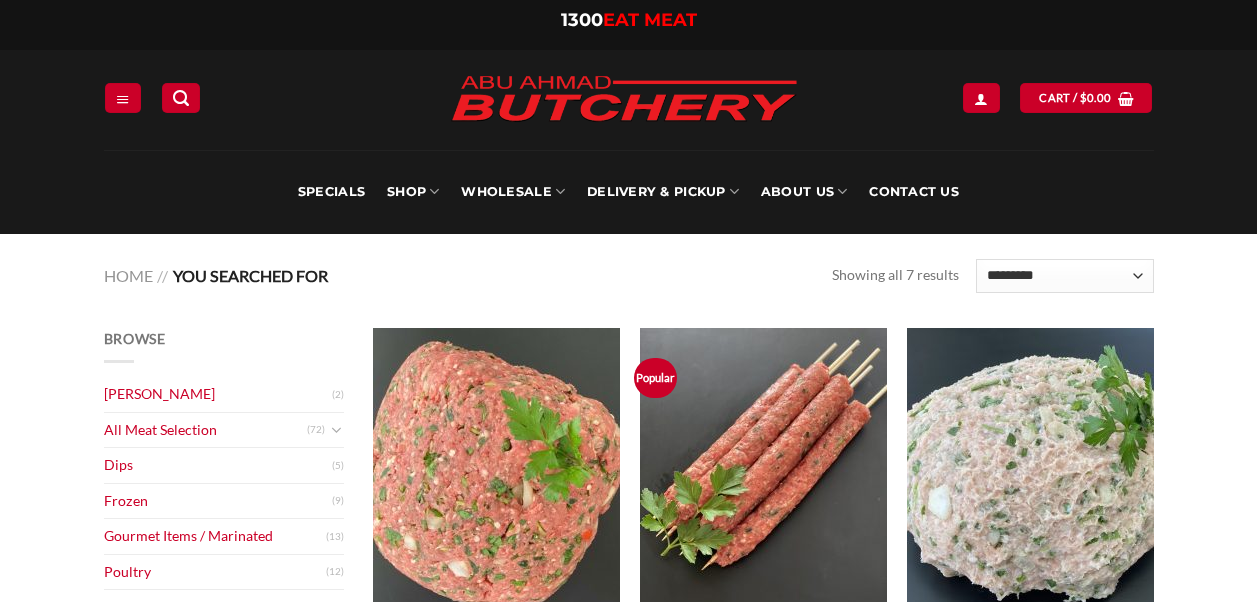 scroll, scrollTop: 0, scrollLeft: 0, axis: both 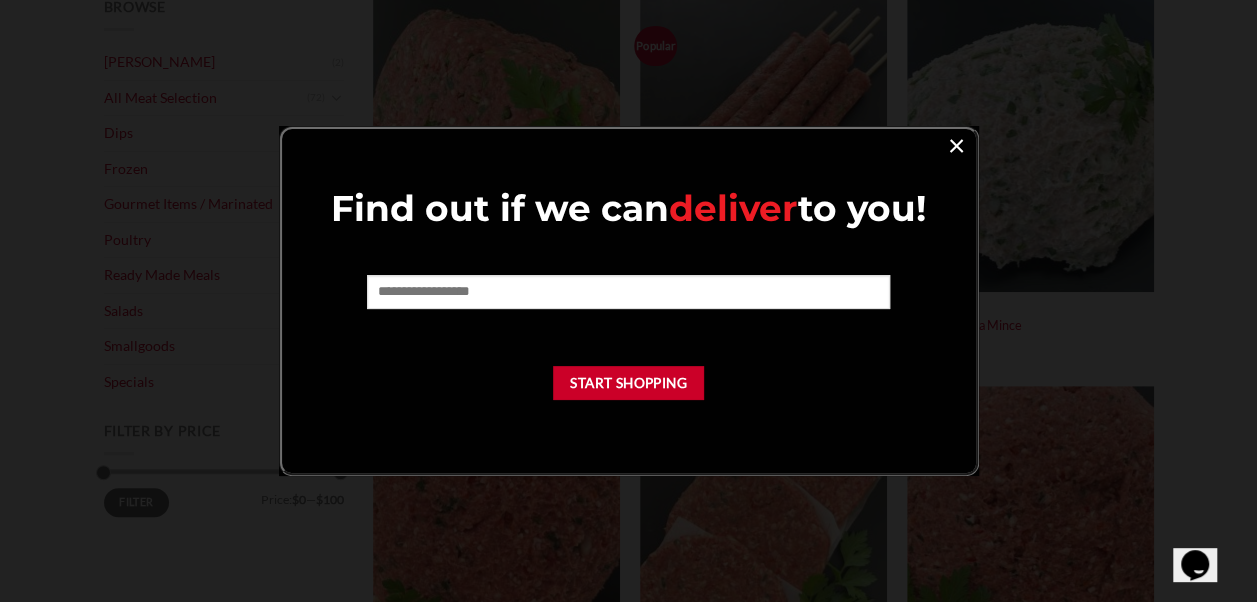 click on "×" at bounding box center [956, 144] 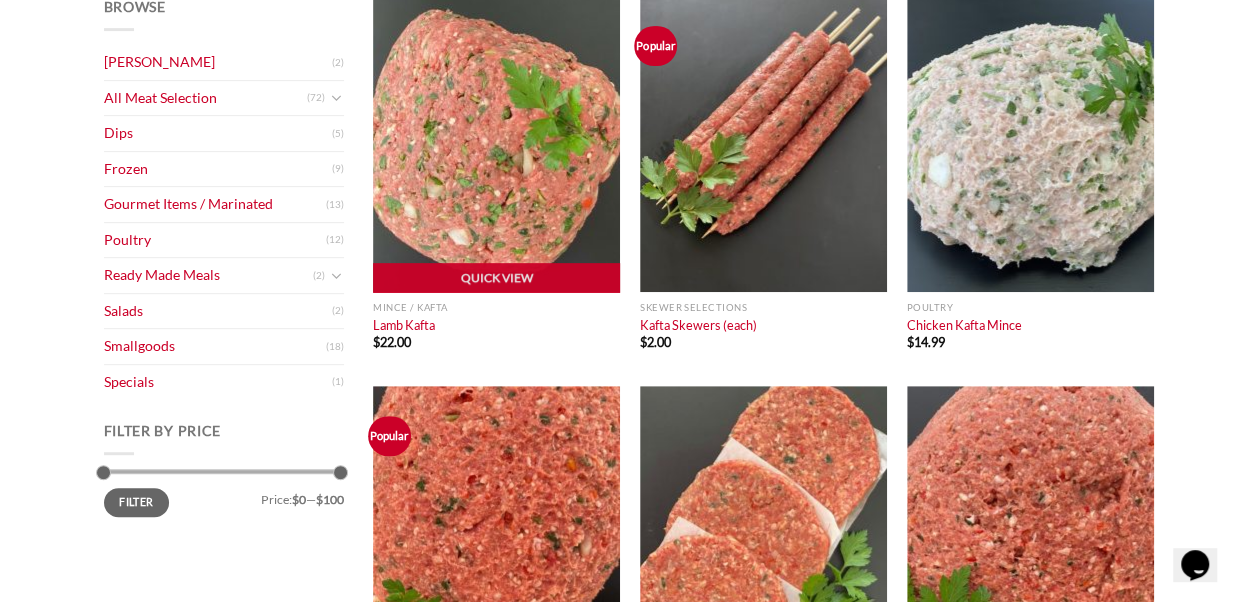 click at bounding box center [496, 144] 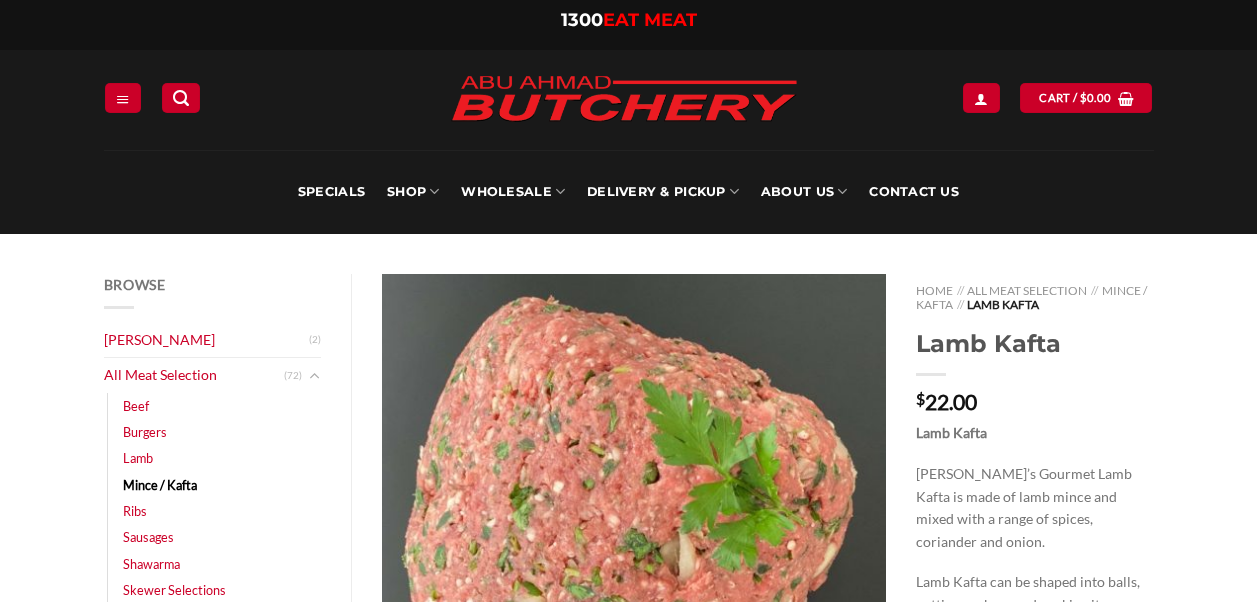 scroll, scrollTop: 0, scrollLeft: 0, axis: both 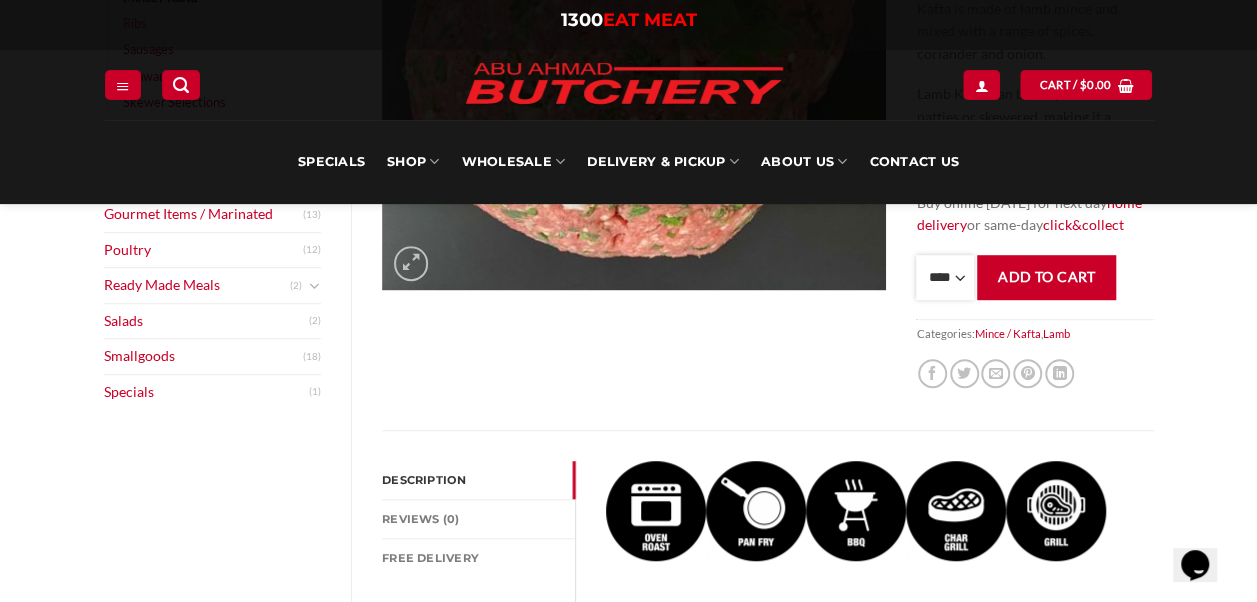 click on "**** * *** * *** * *** * *** * *** * *** * *** * *** * *** ** **** ** **** ** **** ** **** ** **** ** **** ** **** ** **** ** **** ** **** ** **** ** **** ** **** ** **** ** **** ** **** ** **** ** **** ** **** ** **** ** **** ** **** ** **** ** **** ** **** ** **** ** **** ** **** ** **** ** **** ** **** ** **** ** **** ** **** ** **** ** **** ** **** ** **** ** **** ** **** ** **** ** **** ** **** ** **** ** **** ** **** ** **** ** **** ** **** ** **** ** **** ** **** ** **** ** **** ** **** ** **** ** **** ** **** ** **** ** **** ** **** ** **** ** **** ** **** ** **** ** **** ** **** ** **** ** **** ** **** ** **** ** **** ** **** ** **** ** **** ** **** ** **** ** **** ** **** ** **** ** **** ** **** ** **** ** **** ** **** ** **** ** **** ** **** ** **** ** **** *** ***** *** ***** *** ***** *** ***** *** ***** *** ***** *** ***** *** ***** *** ***** *** ***** *** ***** *** ***** *** ***** *** ***** *** ***** *** ***** *** ***** *** ***** *** ***** *** ***** *** ***** *** ***** *** ***** *** ***** ***" at bounding box center [945, 277] 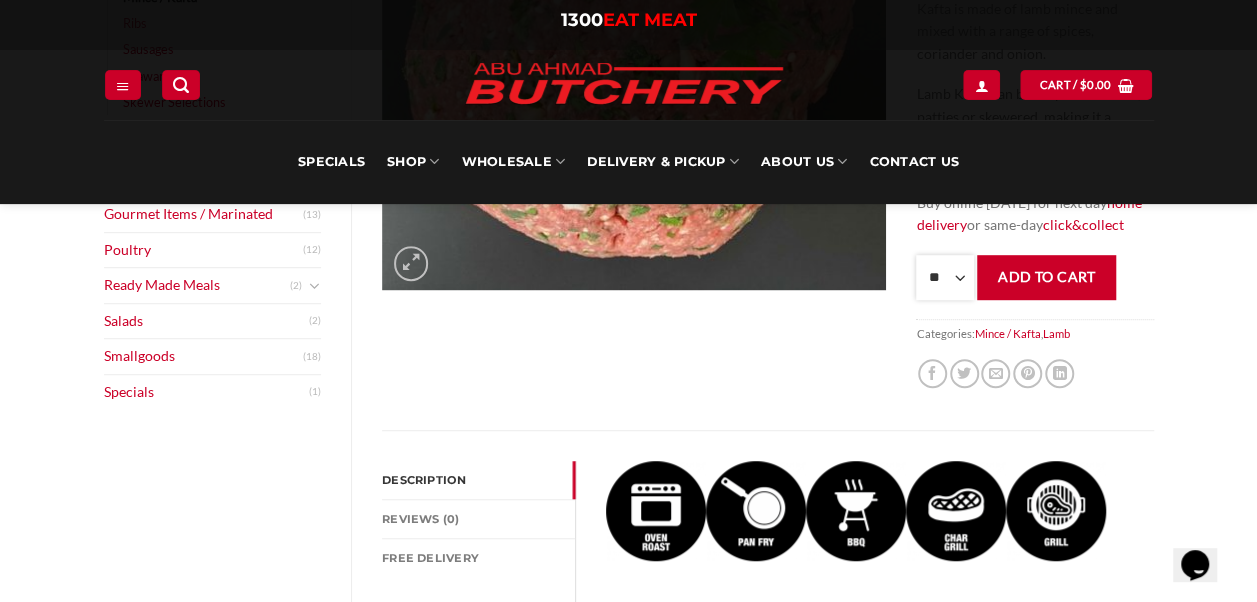 click on "**** * *** * *** * *** * *** * *** * *** * *** * *** * *** ** **** ** **** ** **** ** **** ** **** ** **** ** **** ** **** ** **** ** **** ** **** ** **** ** **** ** **** ** **** ** **** ** **** ** **** ** **** ** **** ** **** ** **** ** **** ** **** ** **** ** **** ** **** ** **** ** **** ** **** ** **** ** **** ** **** ** **** ** **** ** **** ** **** ** **** ** **** ** **** ** **** ** **** ** **** ** **** ** **** ** **** ** **** ** **** ** **** ** **** ** **** ** **** ** **** ** **** ** **** ** **** ** **** ** **** ** **** ** **** ** **** ** **** ** **** ** **** ** **** ** **** ** **** ** **** ** **** ** **** ** **** ** **** ** **** ** **** ** **** ** **** ** **** ** **** ** **** ** **** ** **** ** **** ** **** ** **** ** **** ** **** ** **** ** **** ** **** ** **** *** ***** *** ***** *** ***** *** ***** *** ***** *** ***** *** ***** *** ***** *** ***** *** ***** *** ***** *** ***** *** ***** *** ***** *** ***** *** ***** *** ***** *** ***** *** ***** *** ***** *** ***** *** ***** *** ***** *** ***** ***" at bounding box center (945, 277) 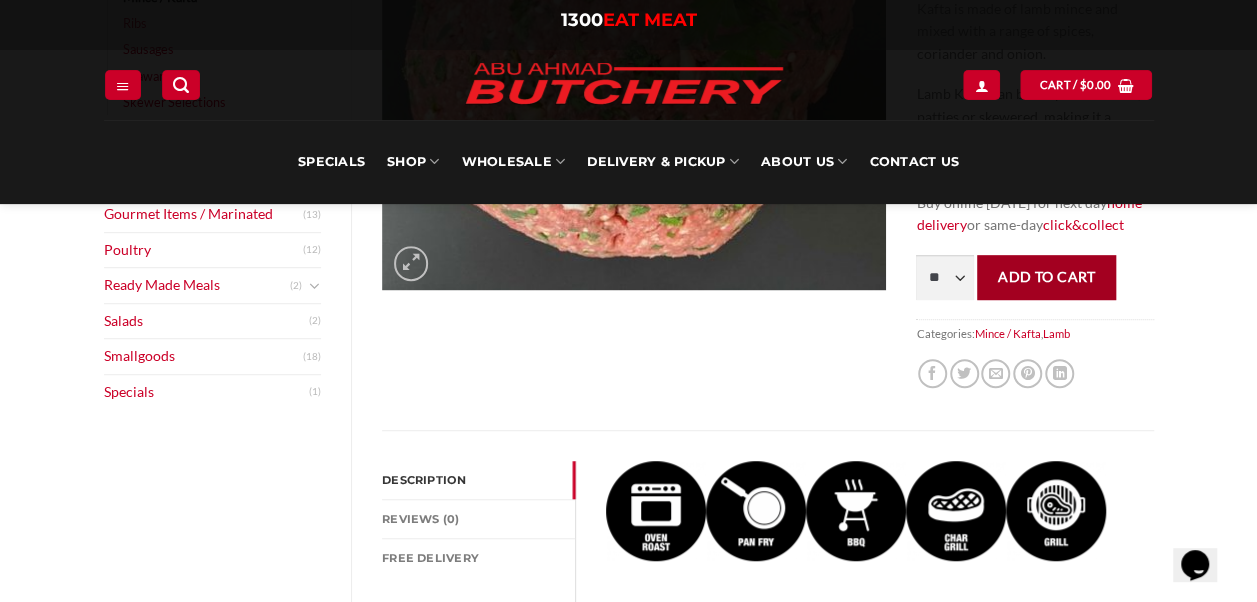 click on "Add to cart" at bounding box center [1046, 277] 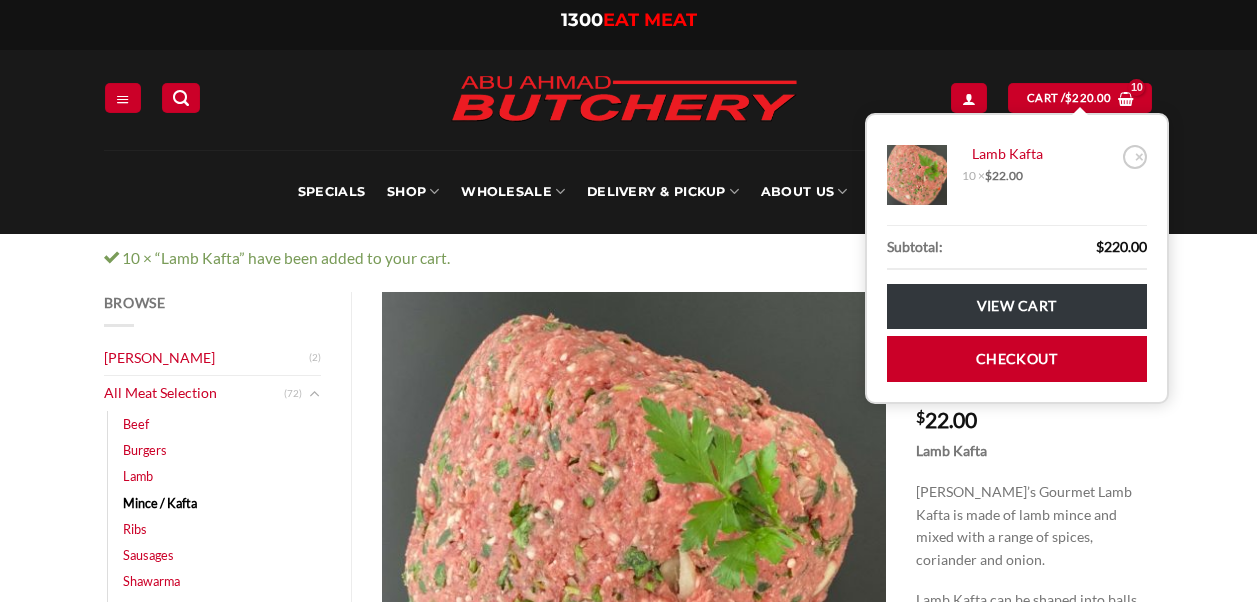 scroll, scrollTop: 0, scrollLeft: 0, axis: both 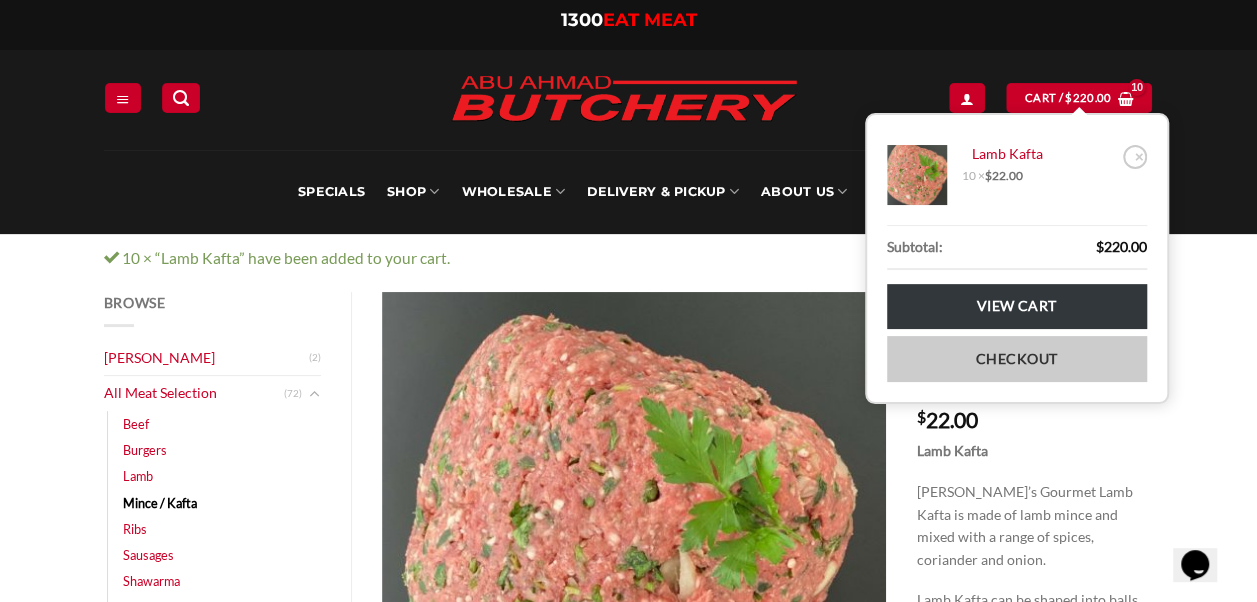 click on "Checkout" at bounding box center [1017, 358] 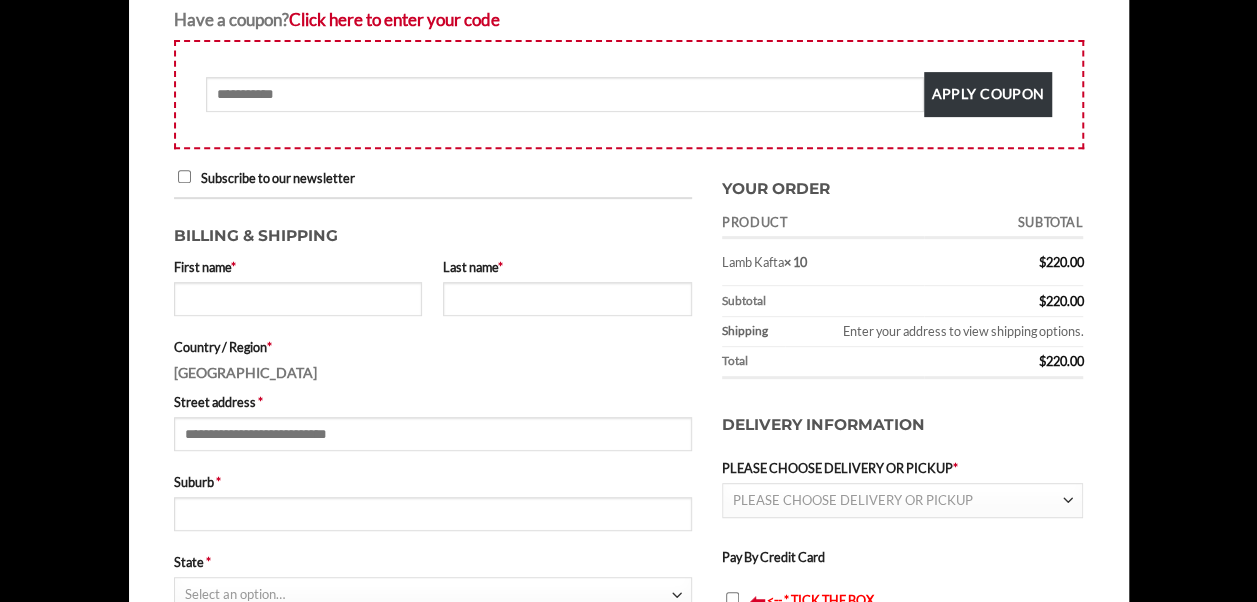 scroll, scrollTop: 336, scrollLeft: 0, axis: vertical 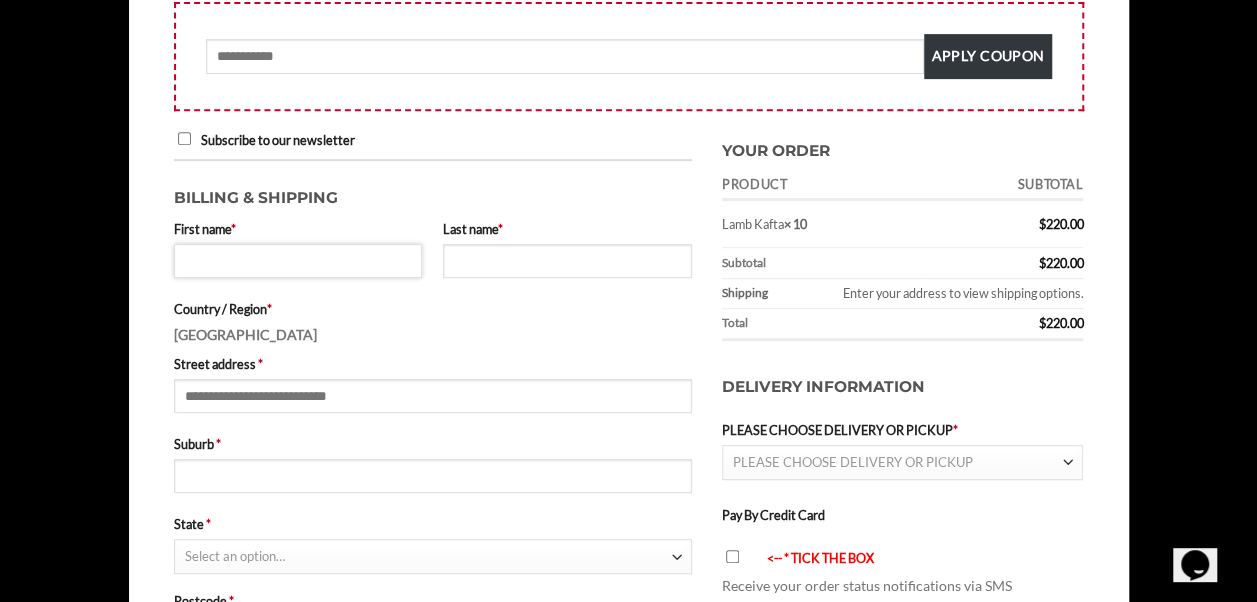 click on "First name  *" at bounding box center [298, 261] 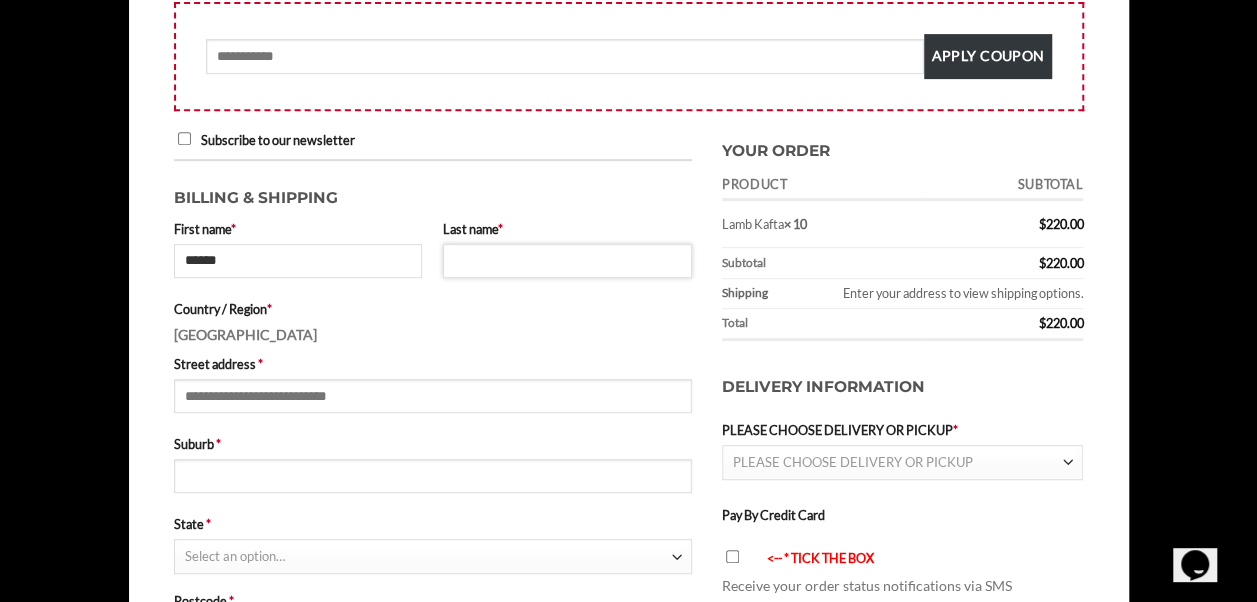 type on "******" 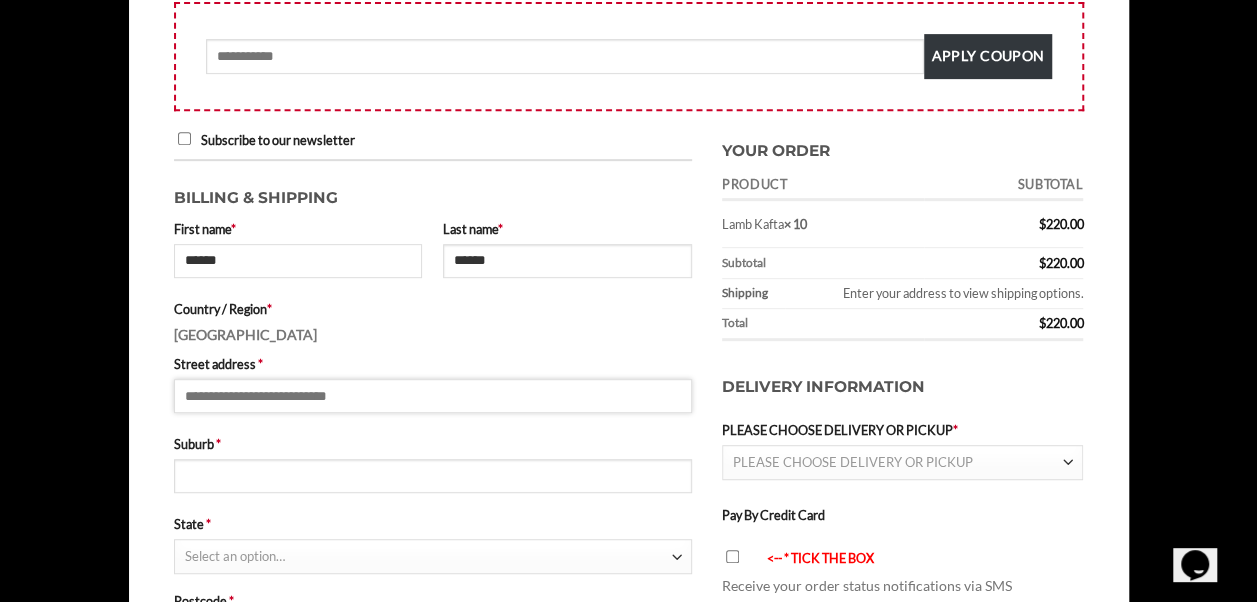 type on "**********" 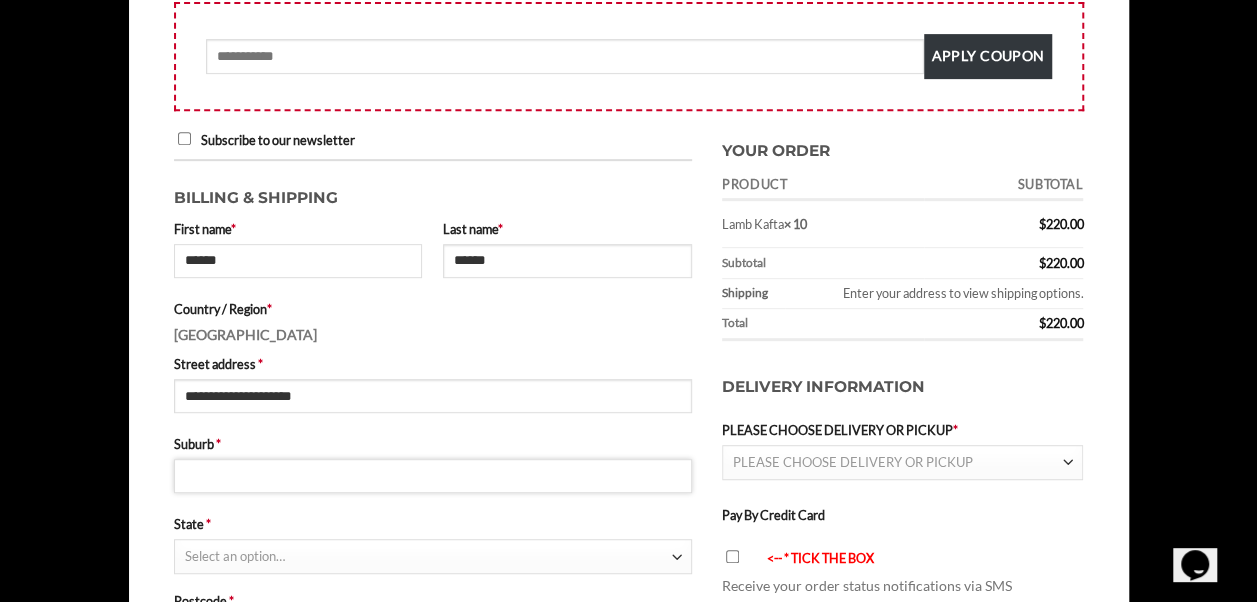 type on "**********" 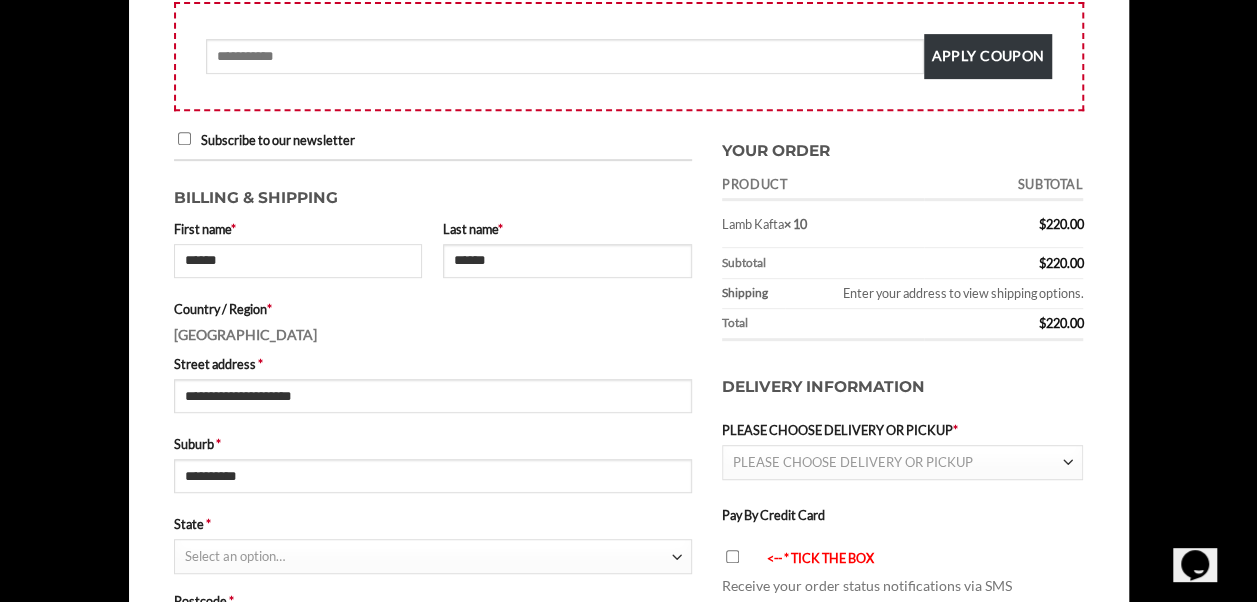 select on "***" 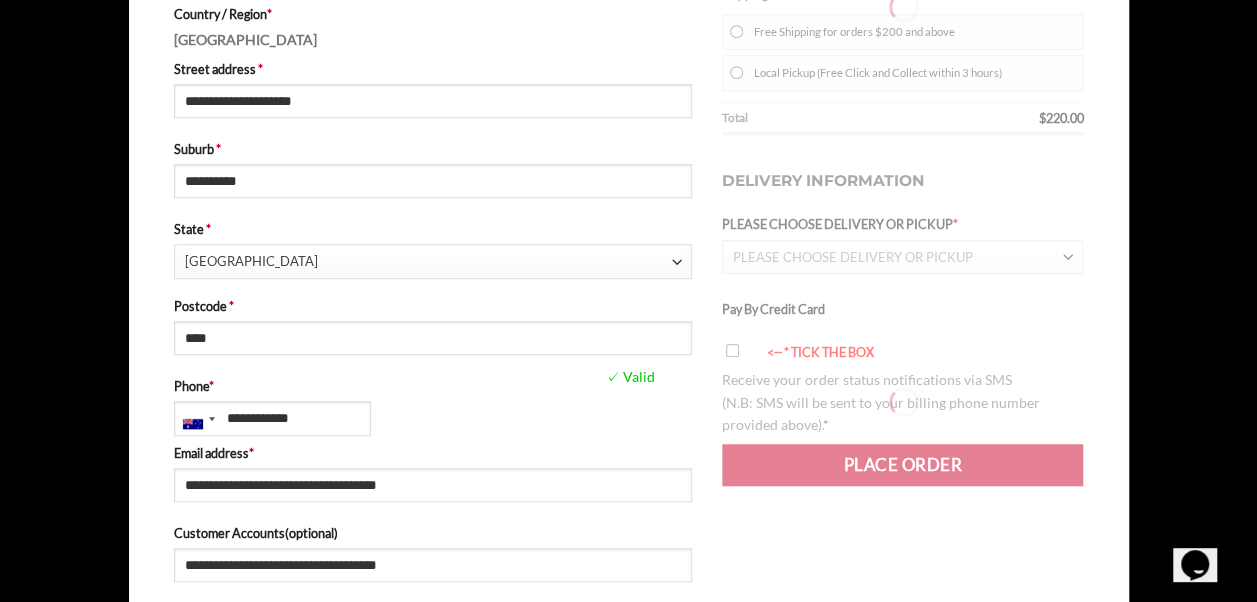 scroll, scrollTop: 669, scrollLeft: 0, axis: vertical 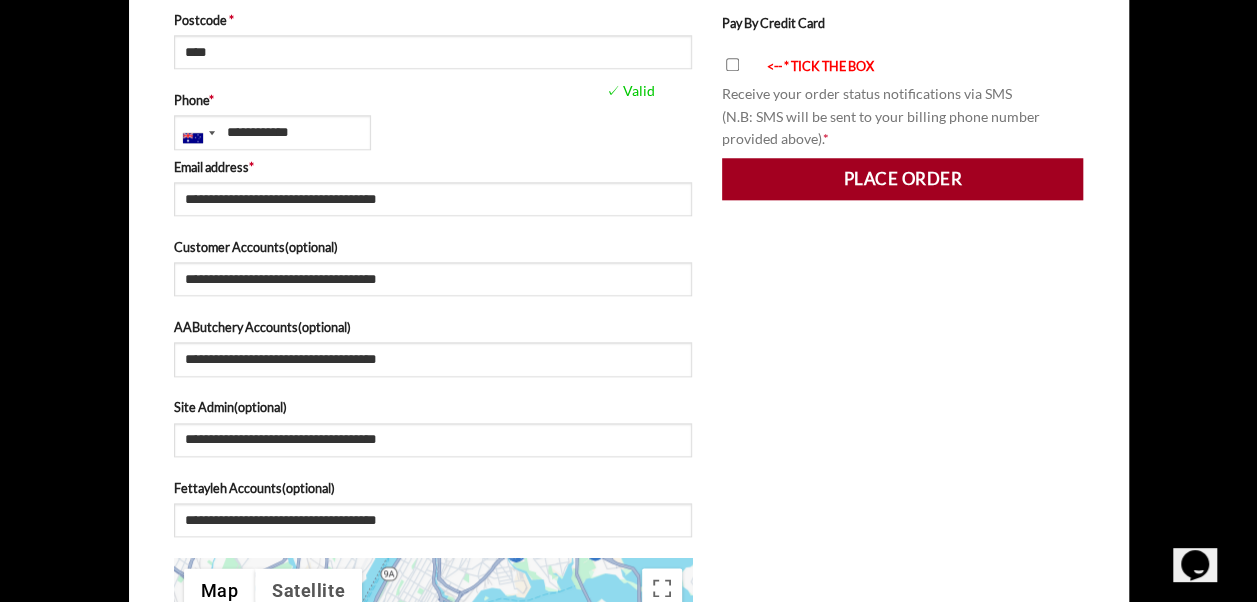 click on "Place order" at bounding box center (903, 179) 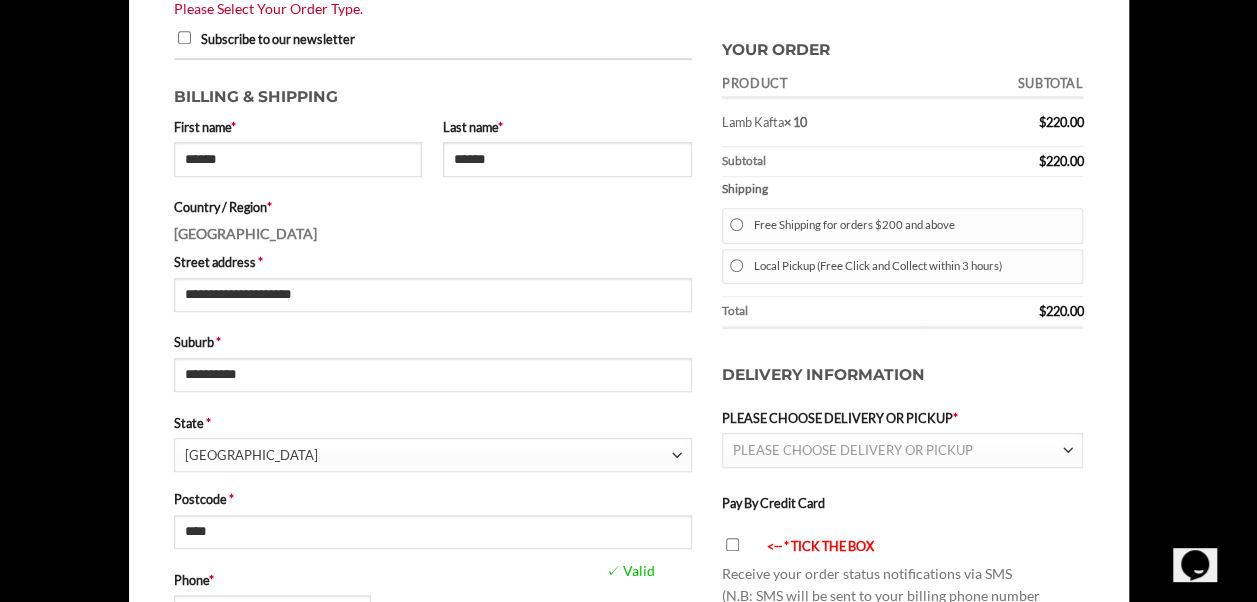 scroll, scrollTop: 505, scrollLeft: 0, axis: vertical 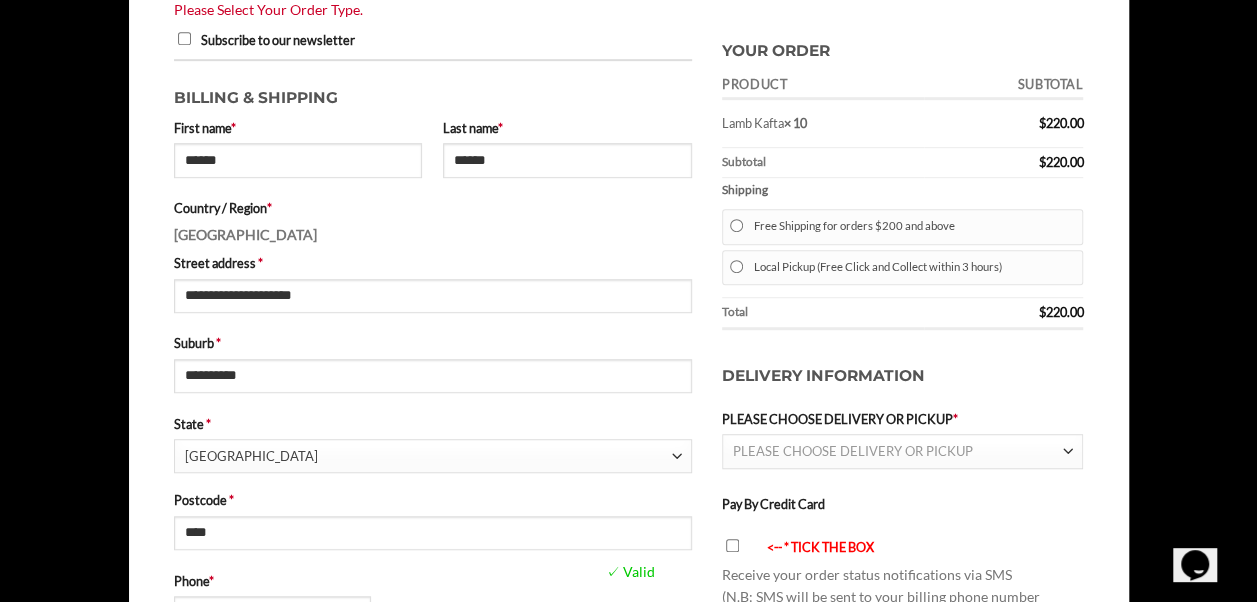 click at bounding box center [1067, 452] 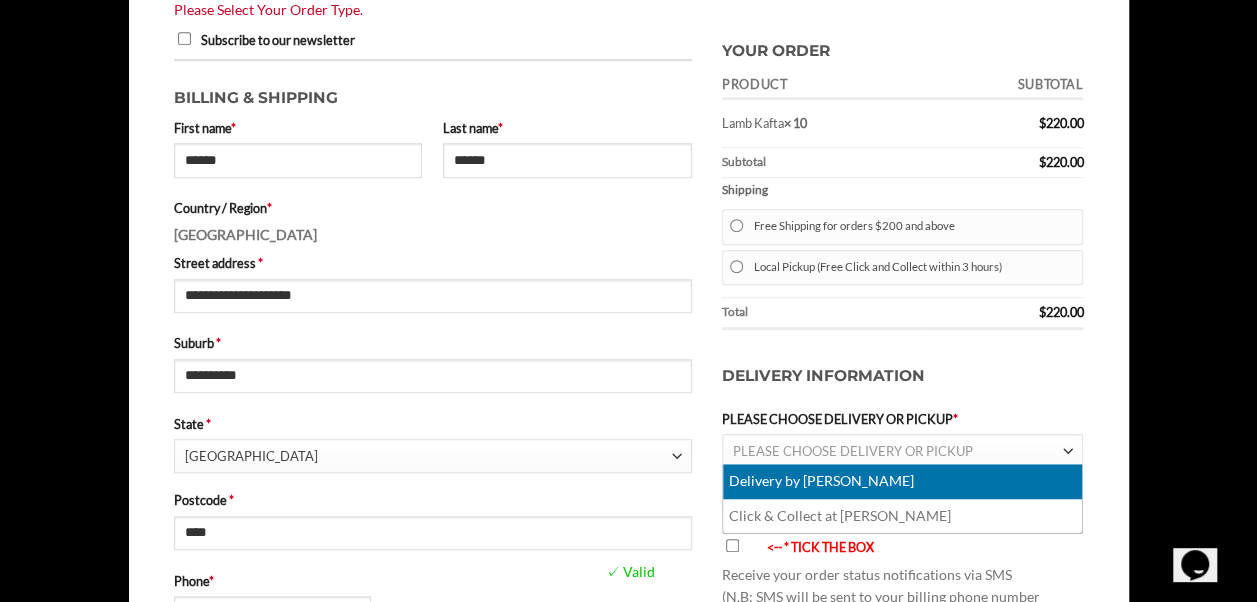 select on "********" 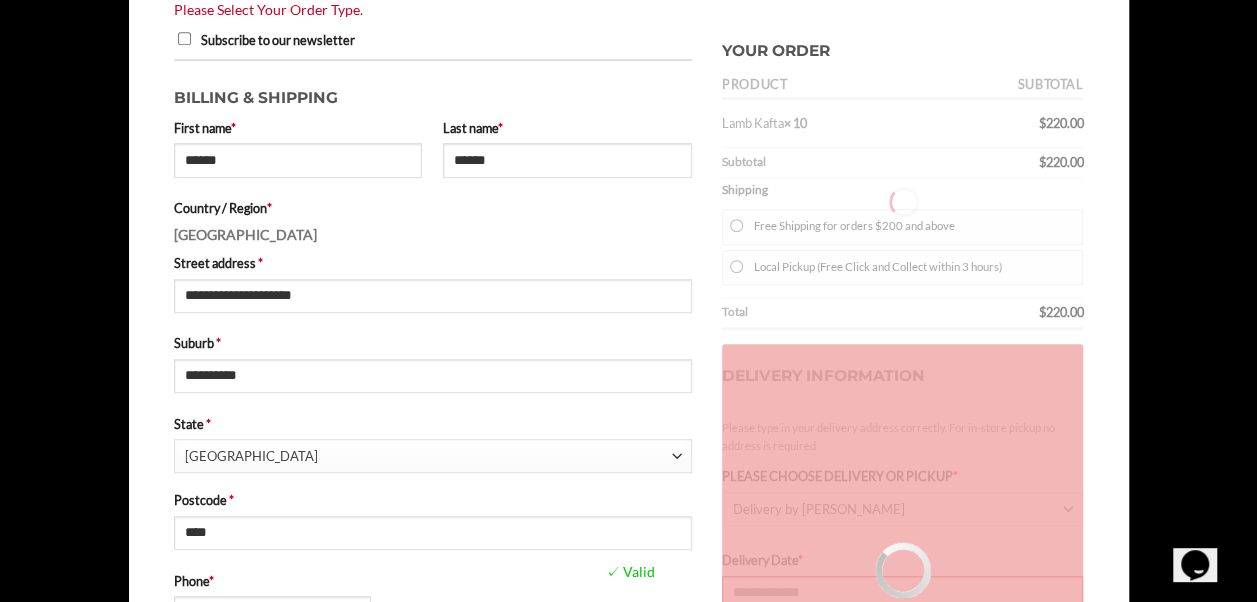 type on "**********" 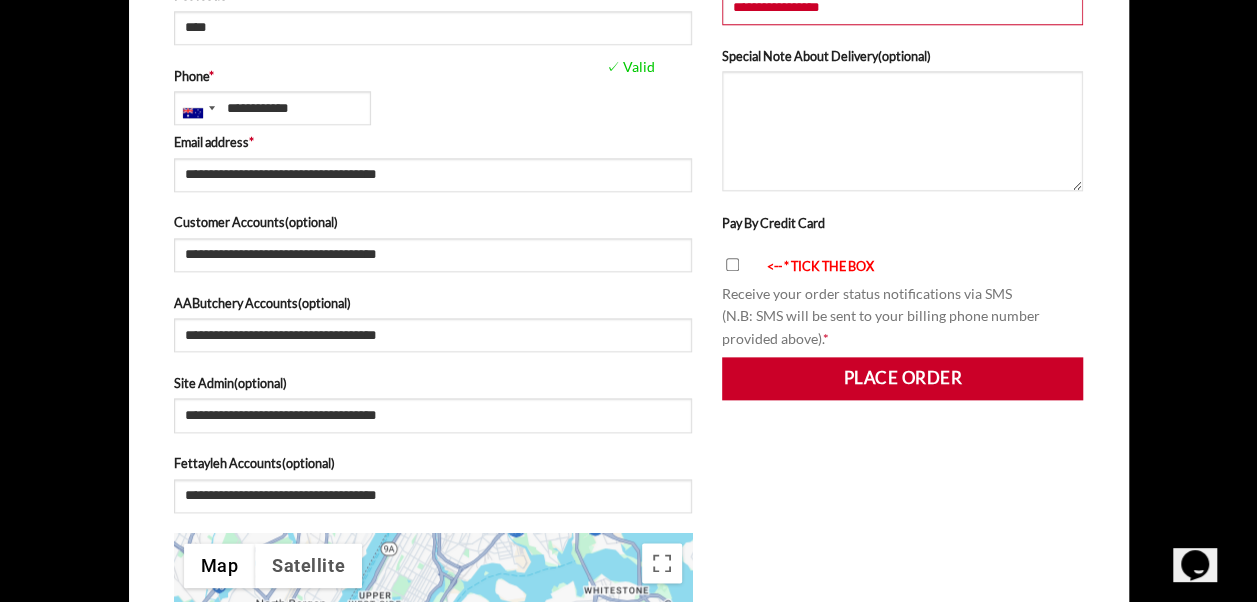 scroll, scrollTop: 1011, scrollLeft: 0, axis: vertical 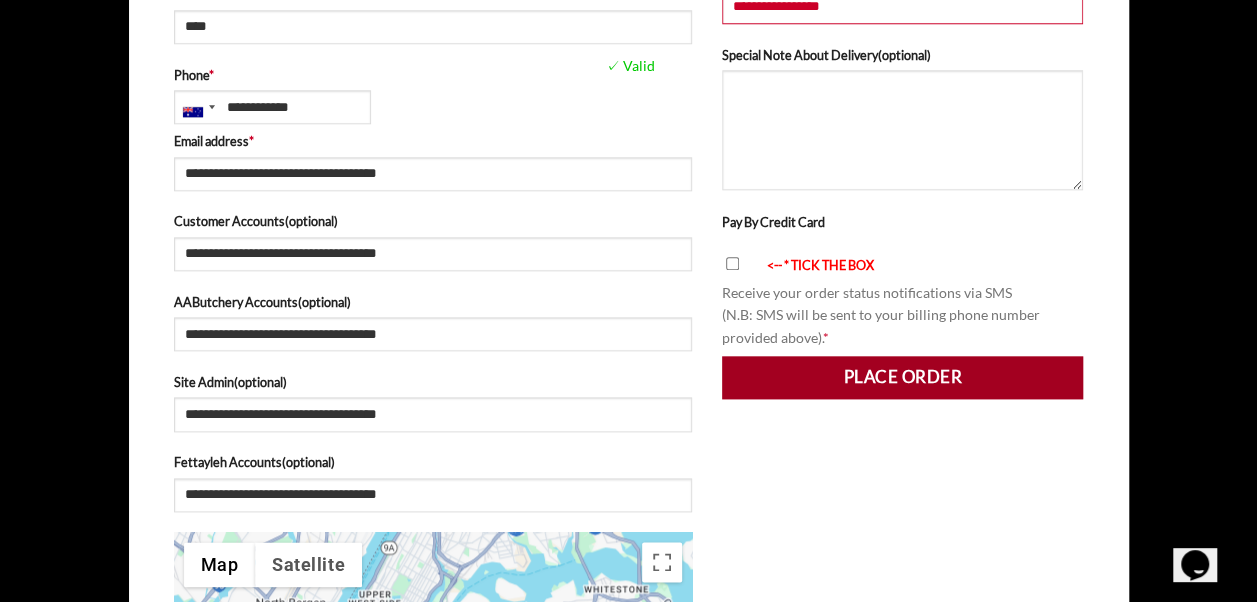 click on "Place order" at bounding box center [903, 377] 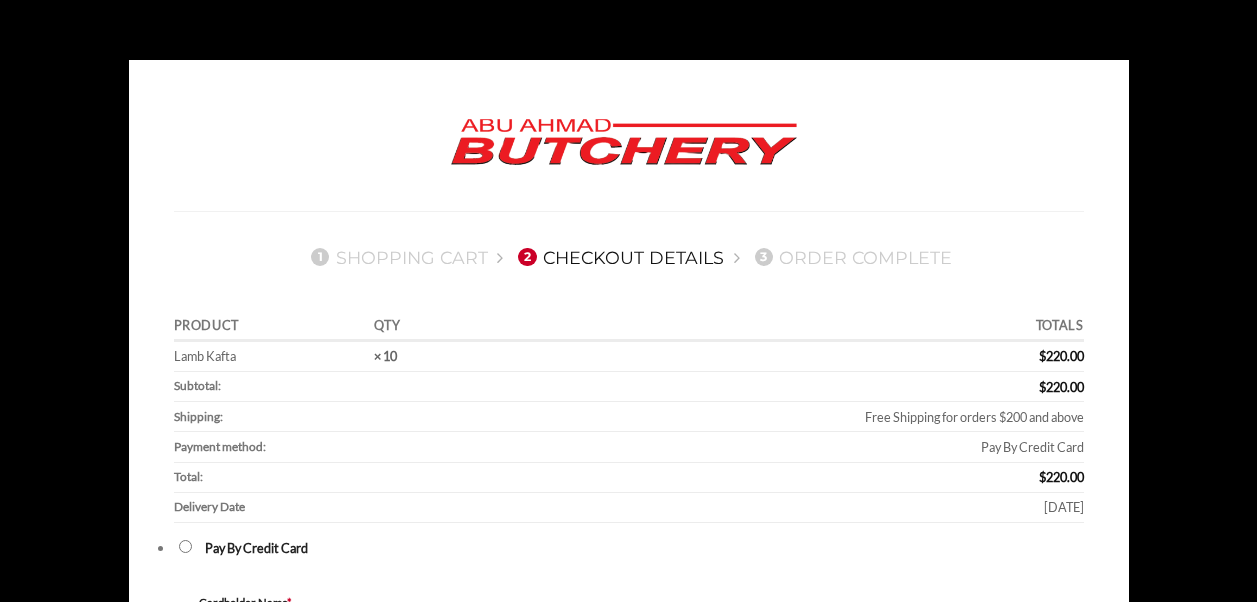 scroll, scrollTop: 0, scrollLeft: 0, axis: both 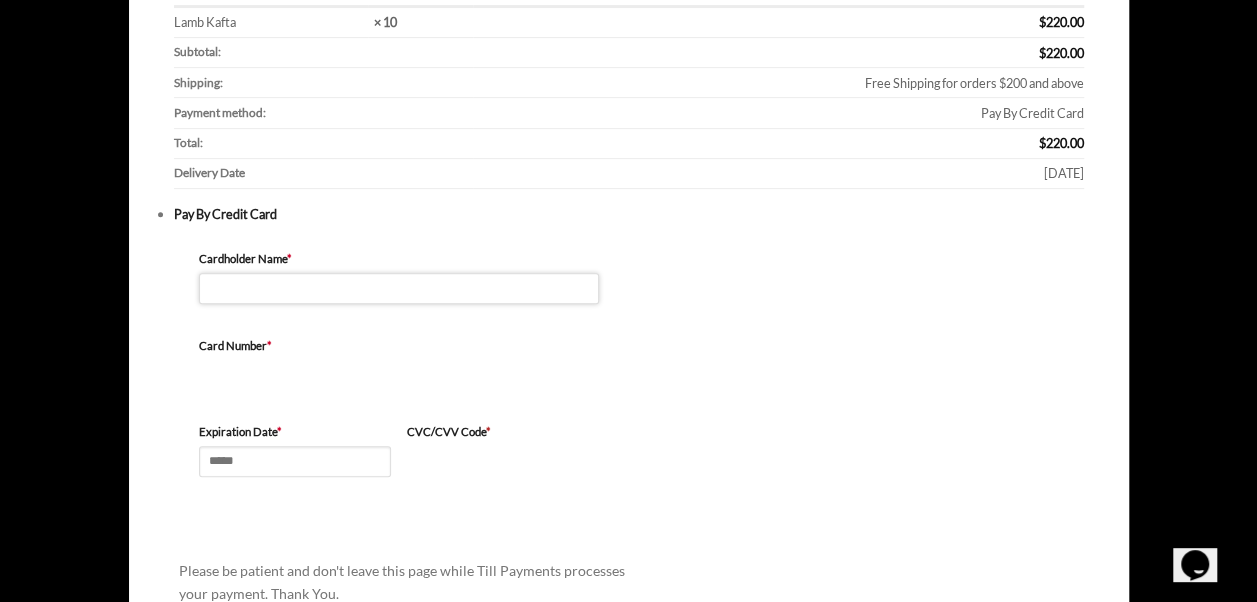 click on "Cardholder Name  *" at bounding box center (399, 288) 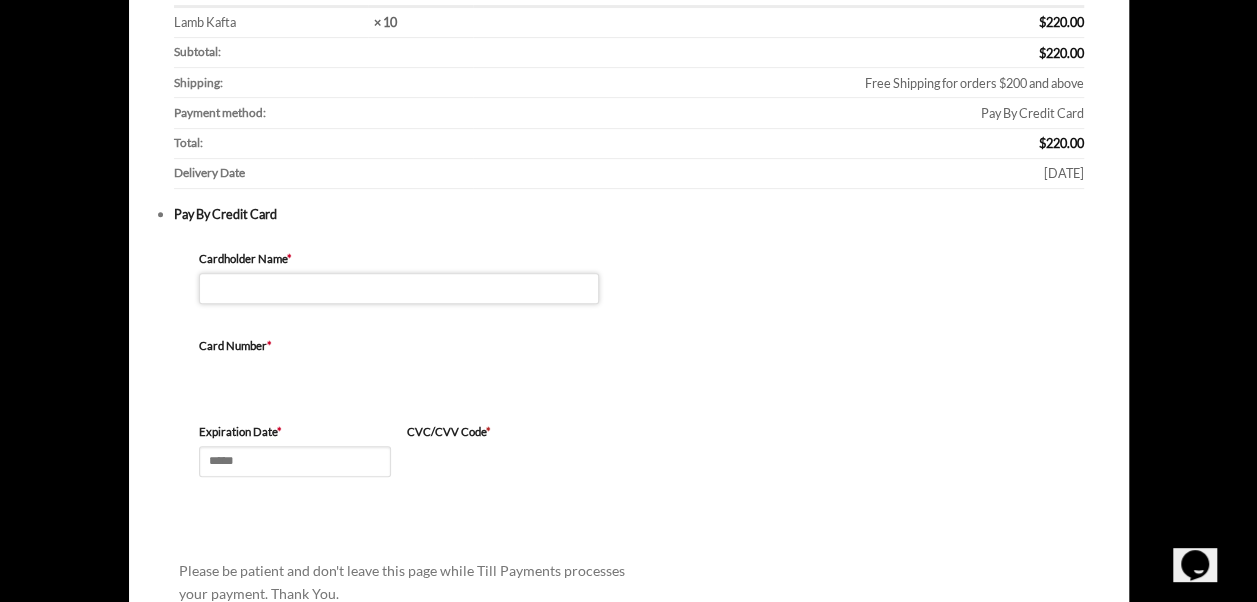 type on "**********" 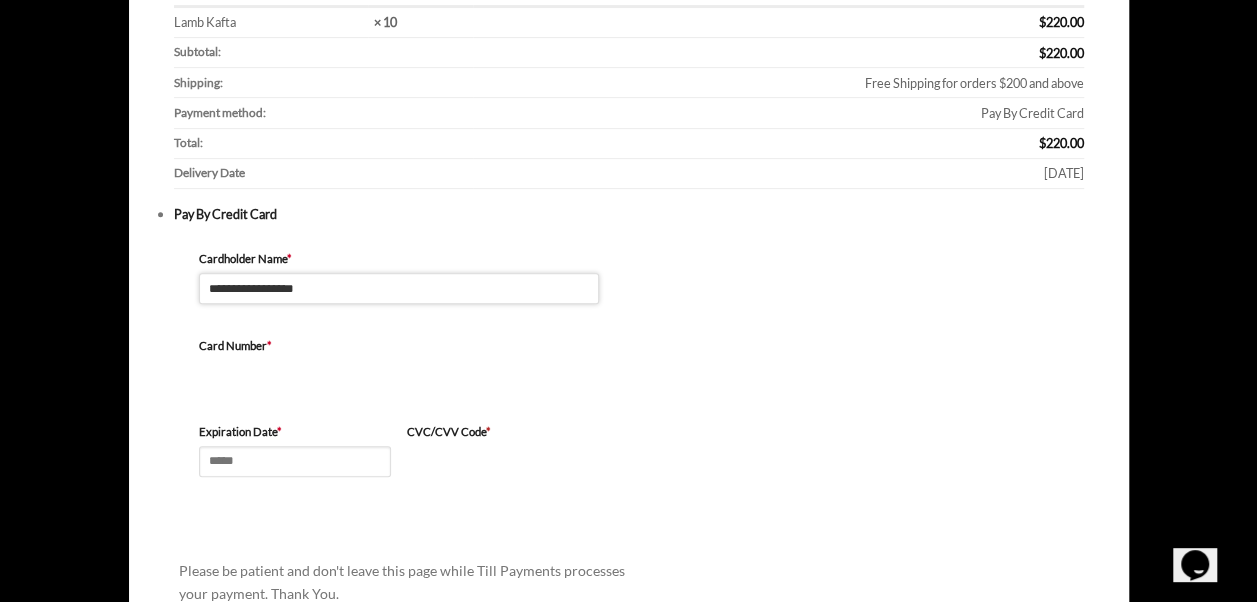 type on "*****" 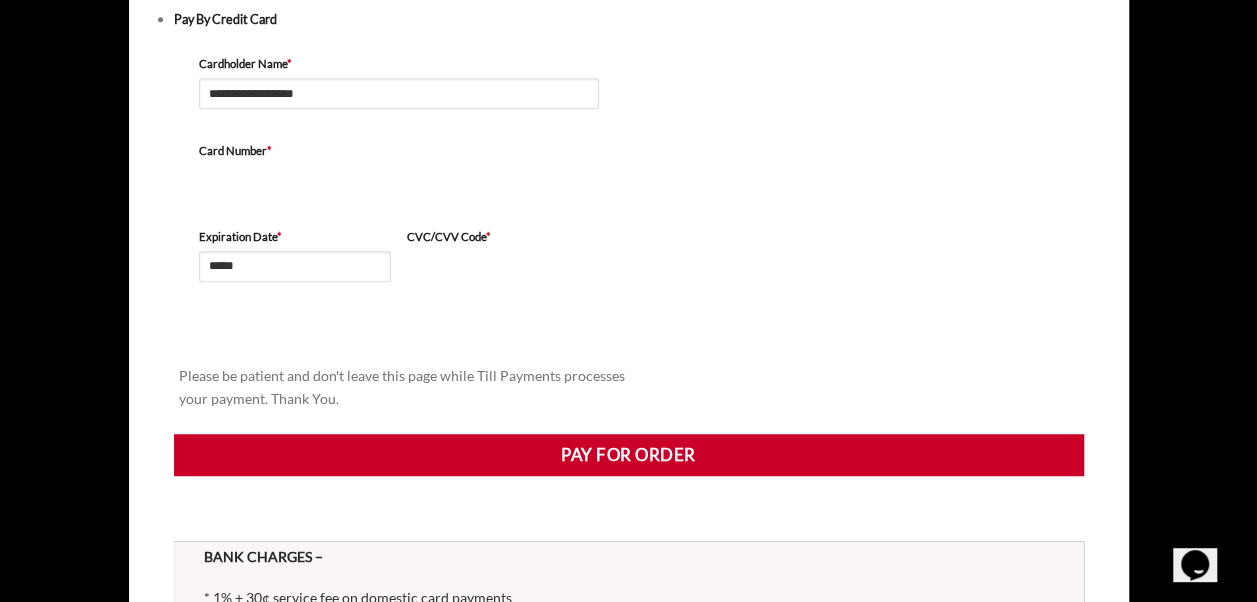 scroll, scrollTop: 530, scrollLeft: 0, axis: vertical 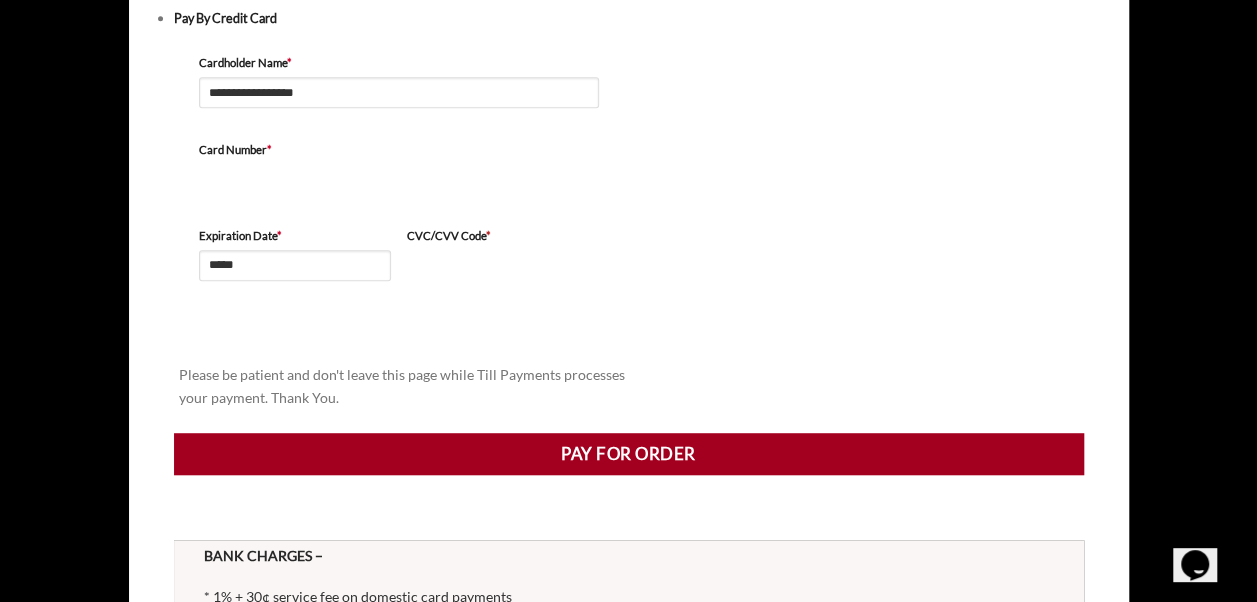 click on "Pay for order" at bounding box center (629, 454) 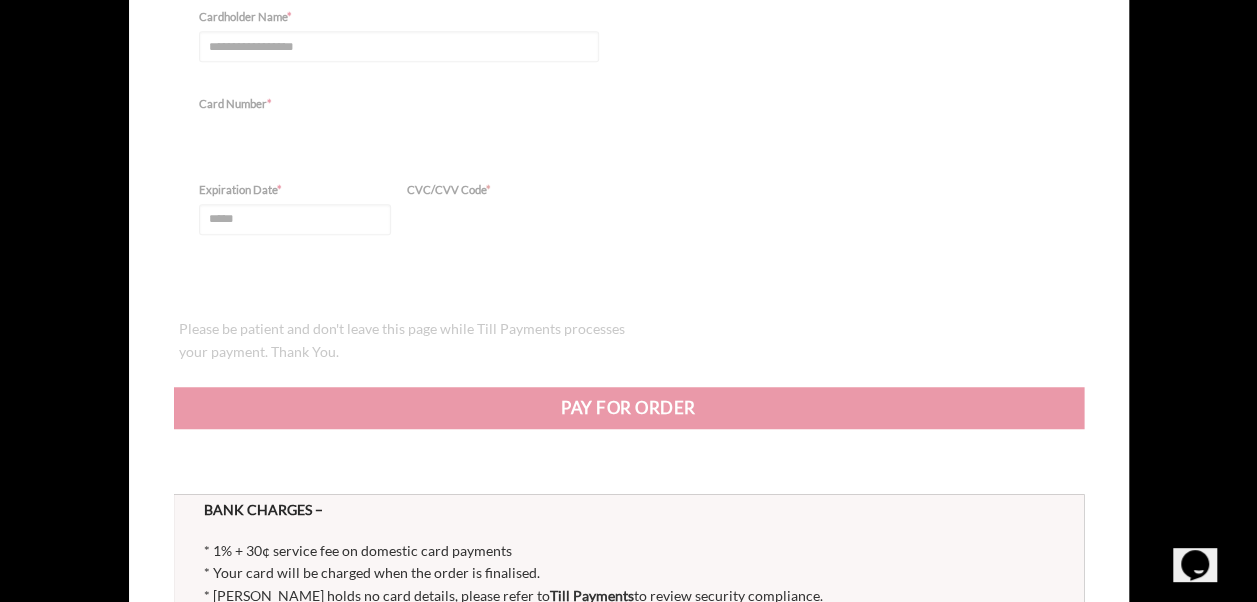 scroll, scrollTop: 574, scrollLeft: 0, axis: vertical 